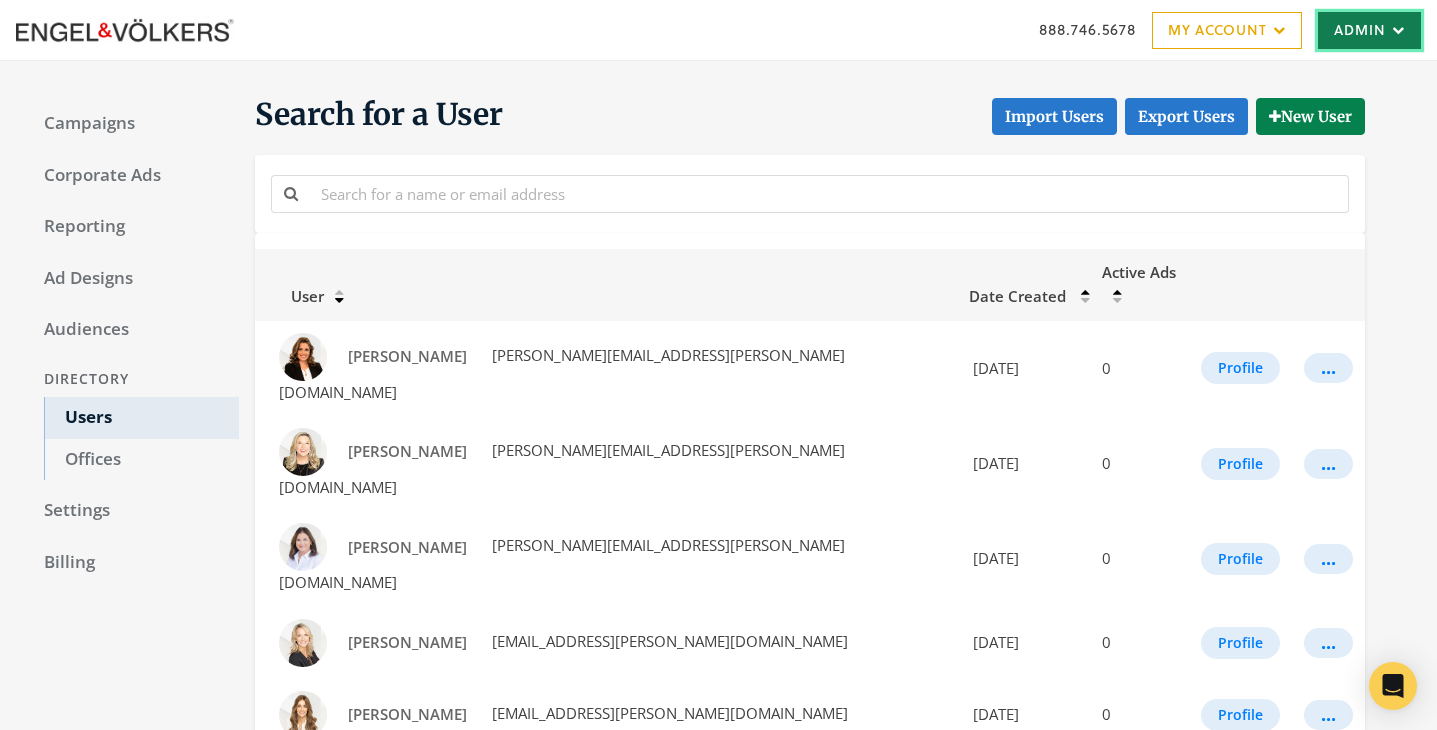 scroll, scrollTop: 0, scrollLeft: 0, axis: both 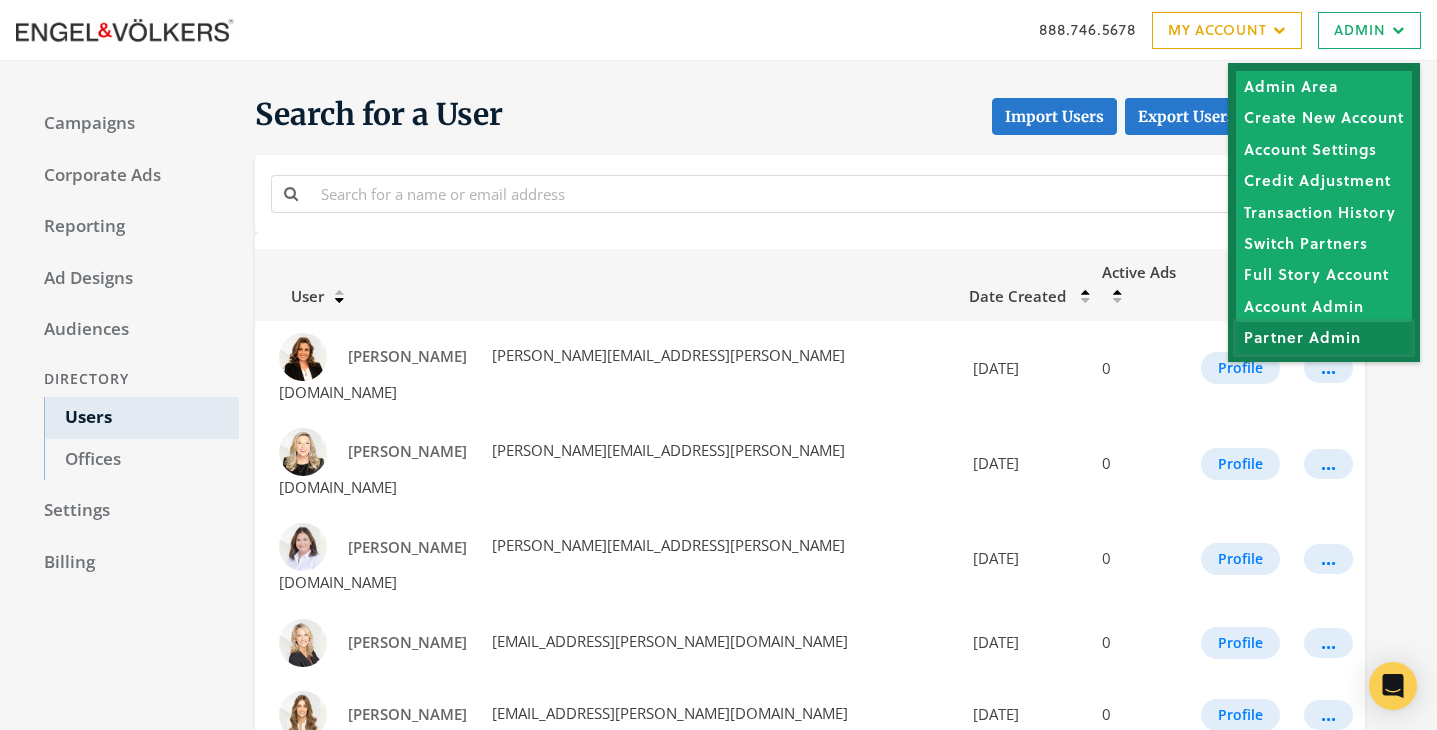 click on "Partner Admin" at bounding box center (1324, 337) 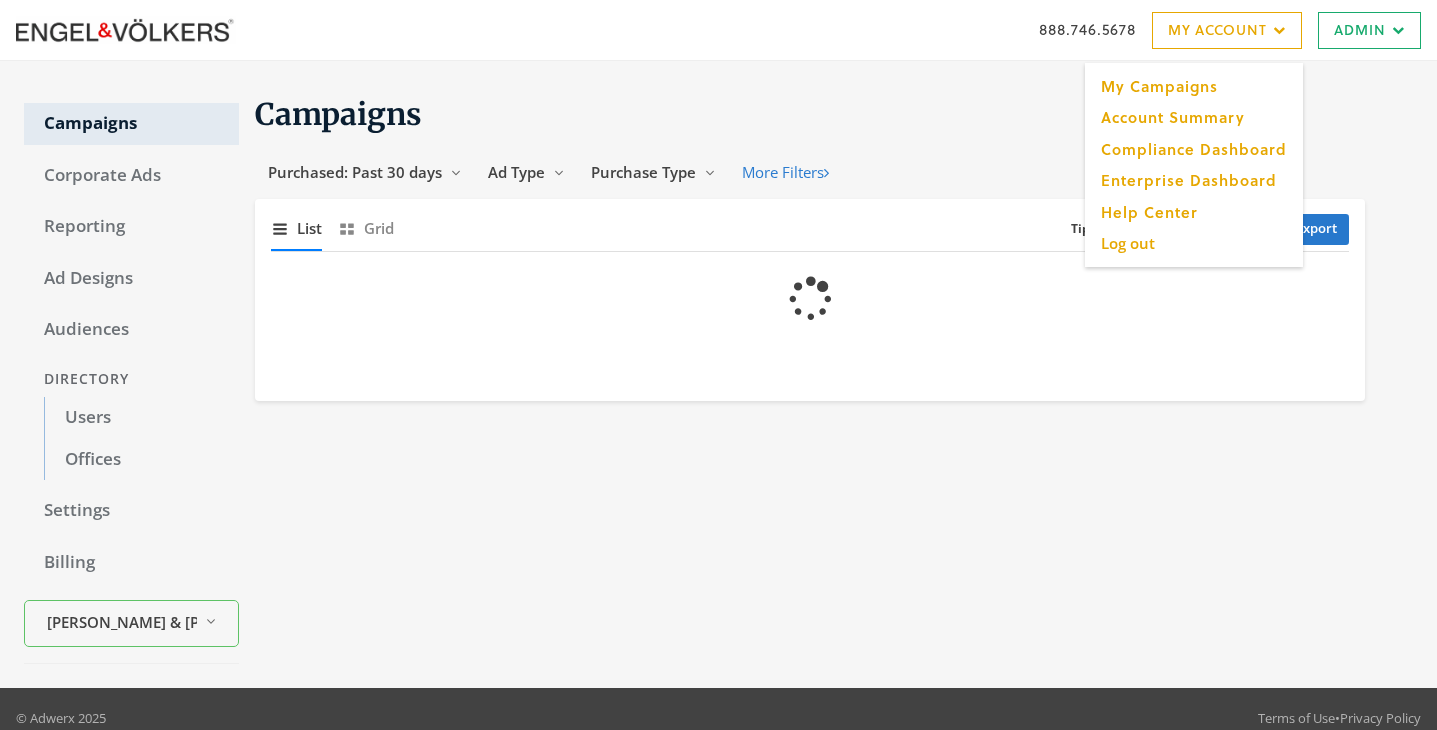scroll, scrollTop: 0, scrollLeft: 0, axis: both 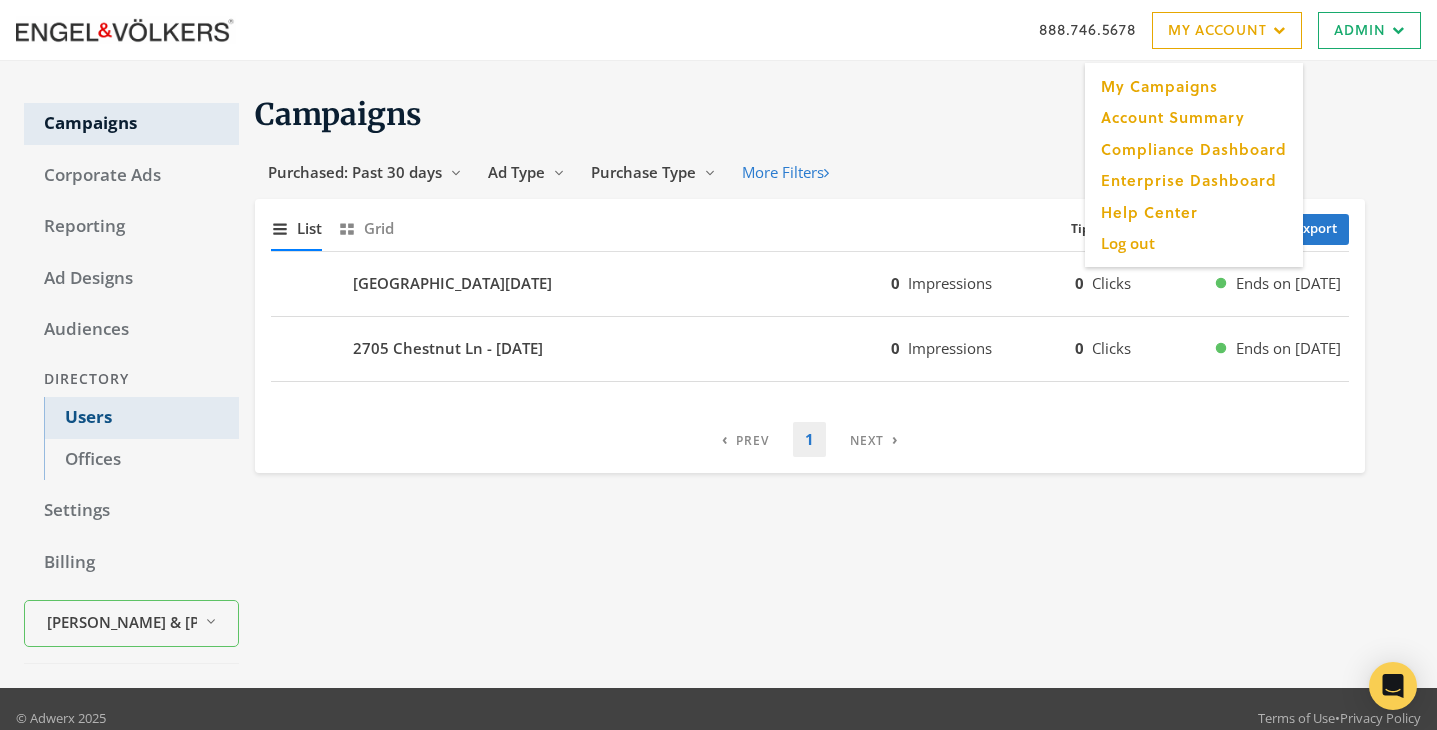 click on "Users" at bounding box center [141, 418] 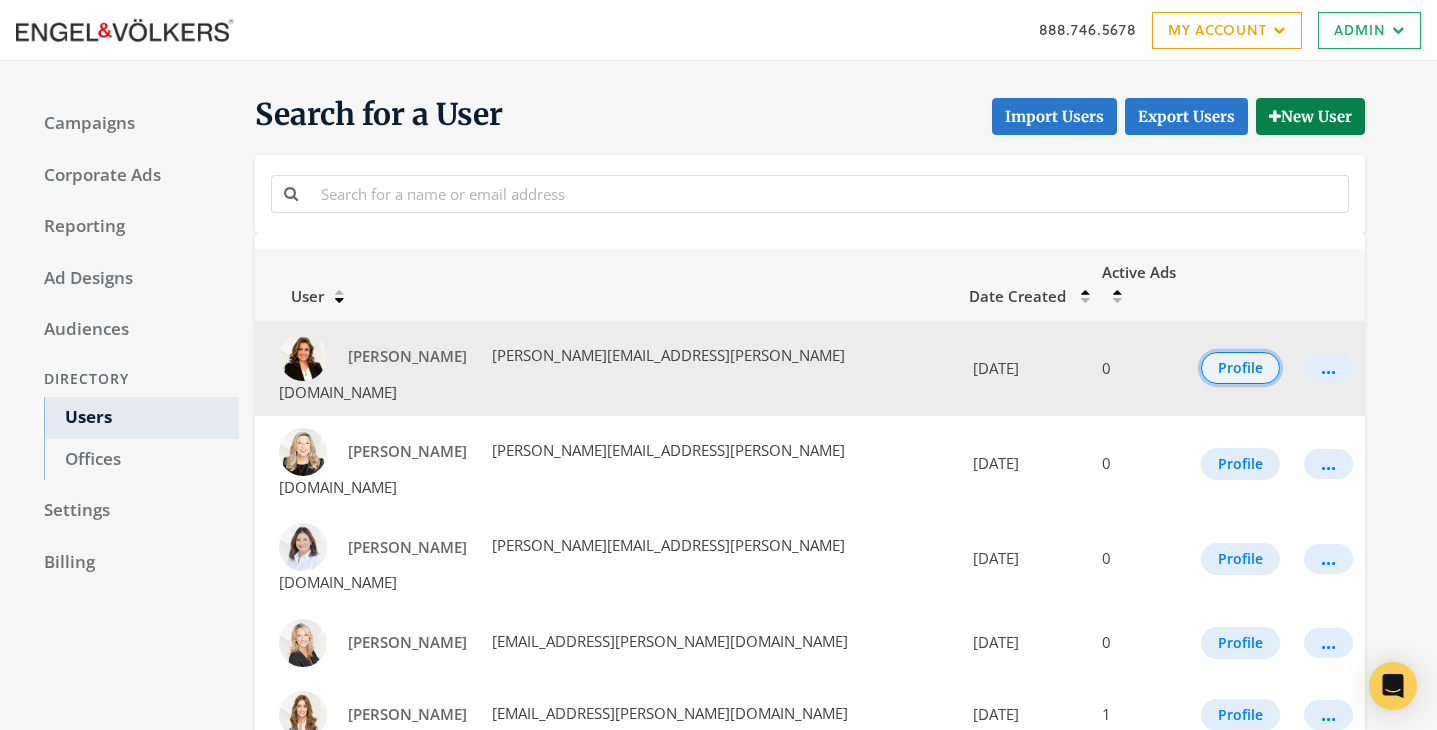 click on "Profile" at bounding box center (1240, 368) 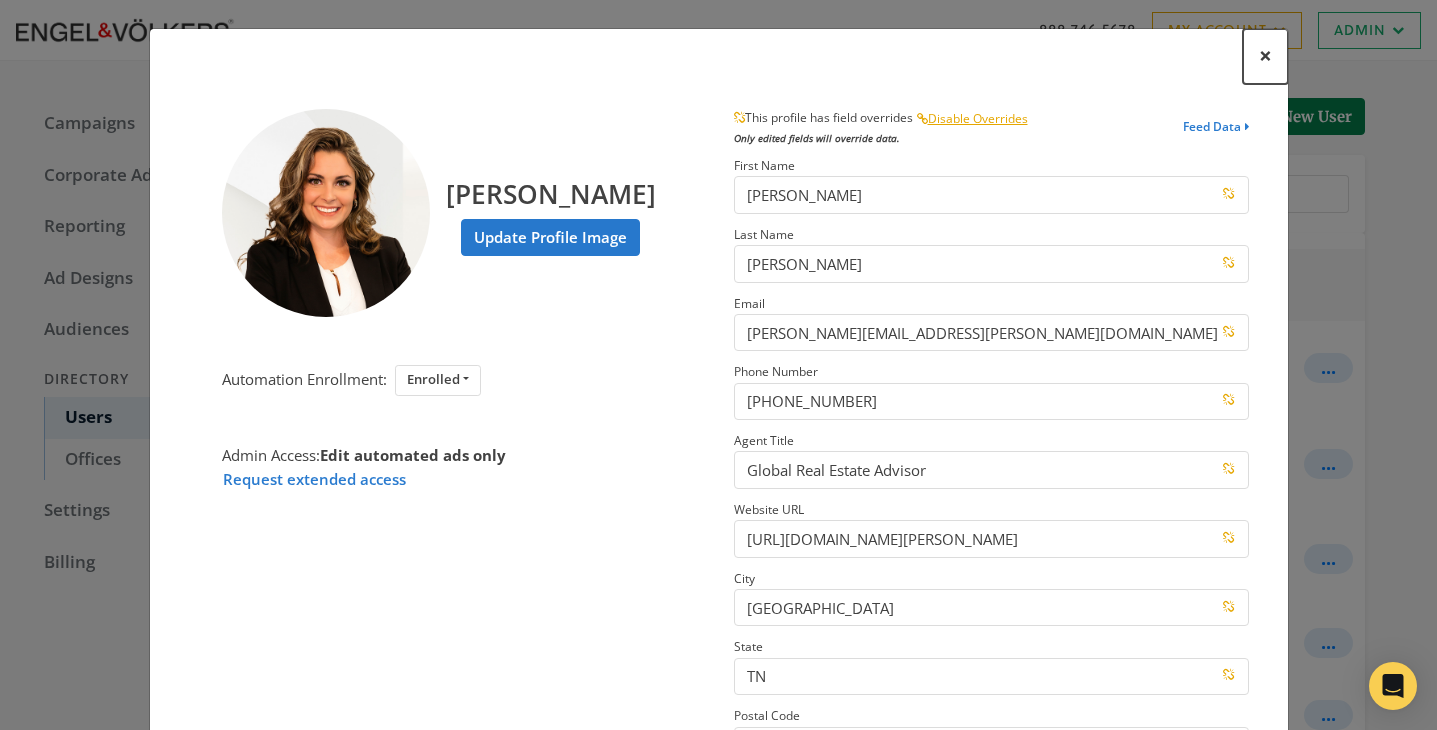 click on "×" at bounding box center (1265, 55) 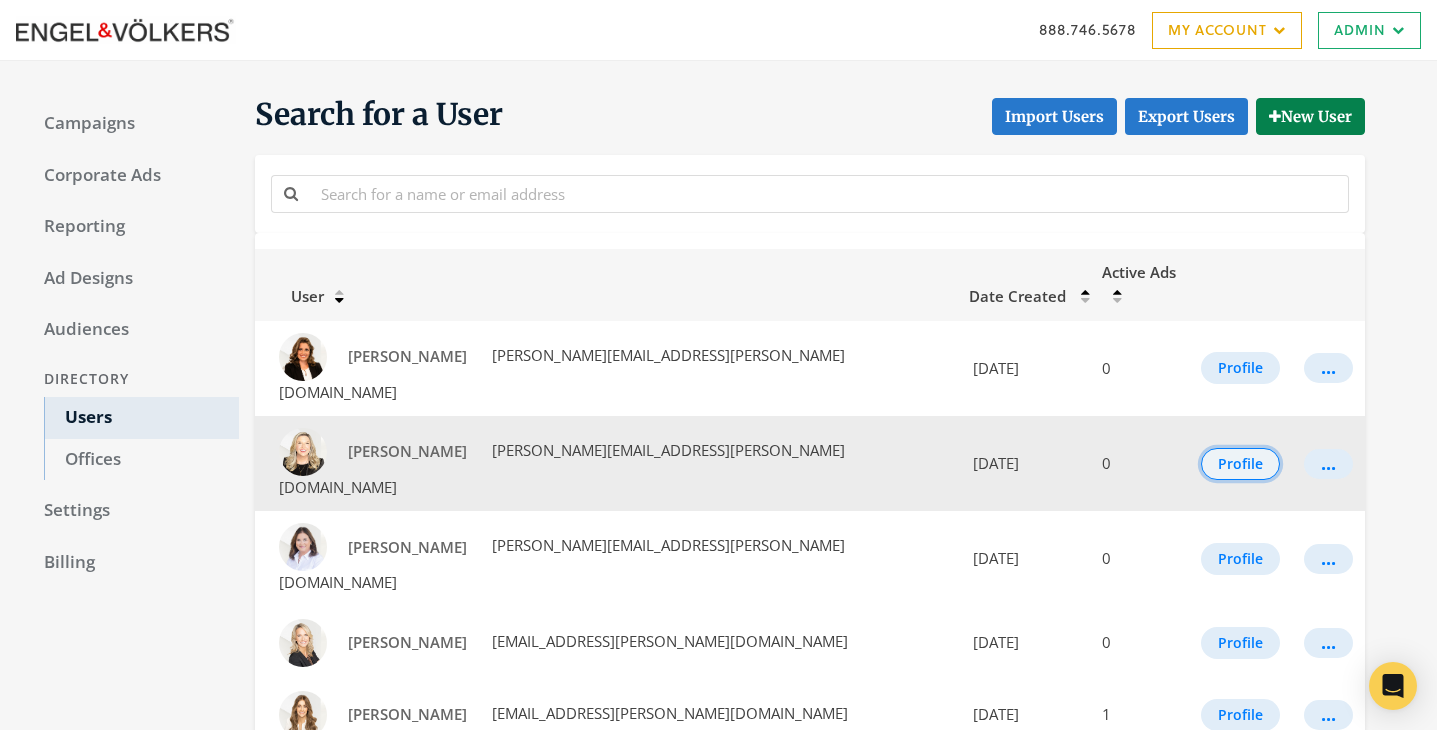 click on "Profile" at bounding box center [1240, 464] 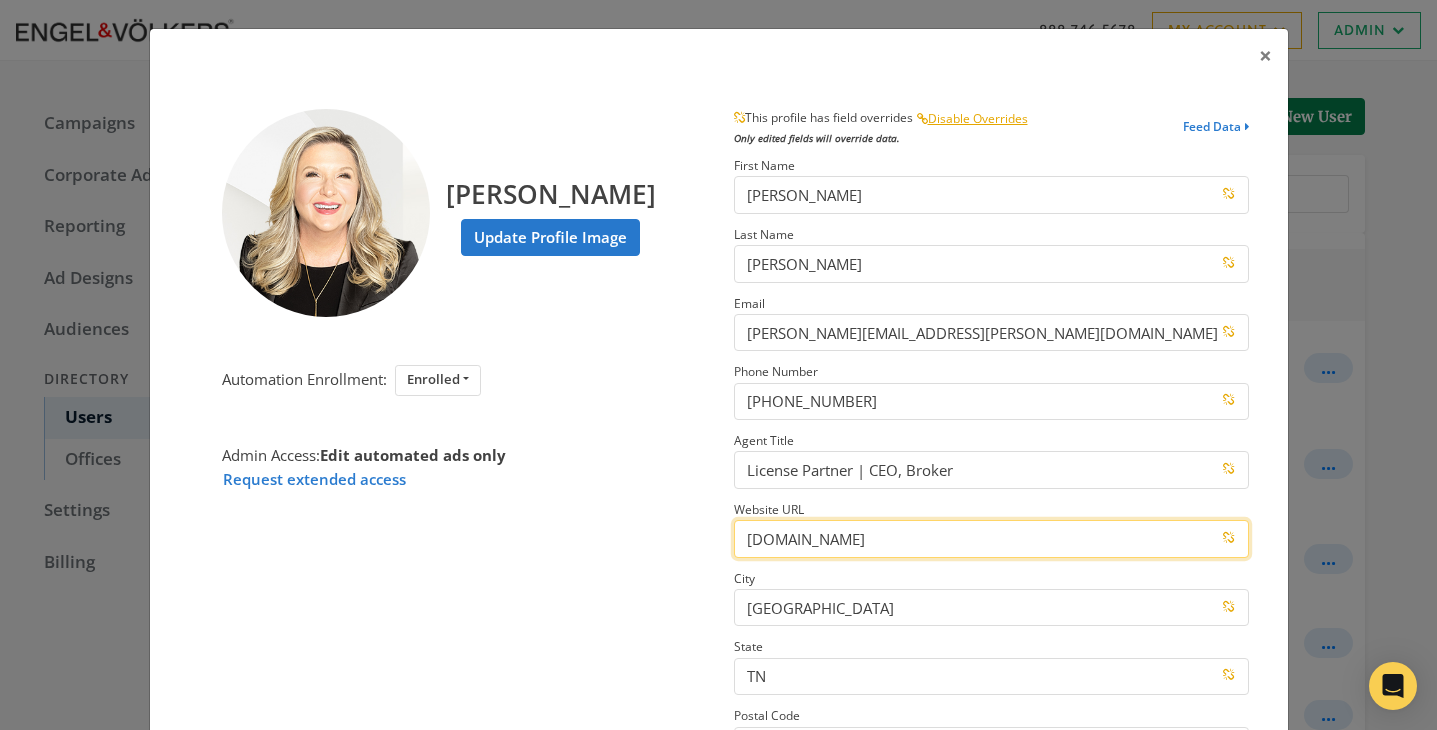 click on "CindyKraus.evrealestate.com" at bounding box center (991, 538) 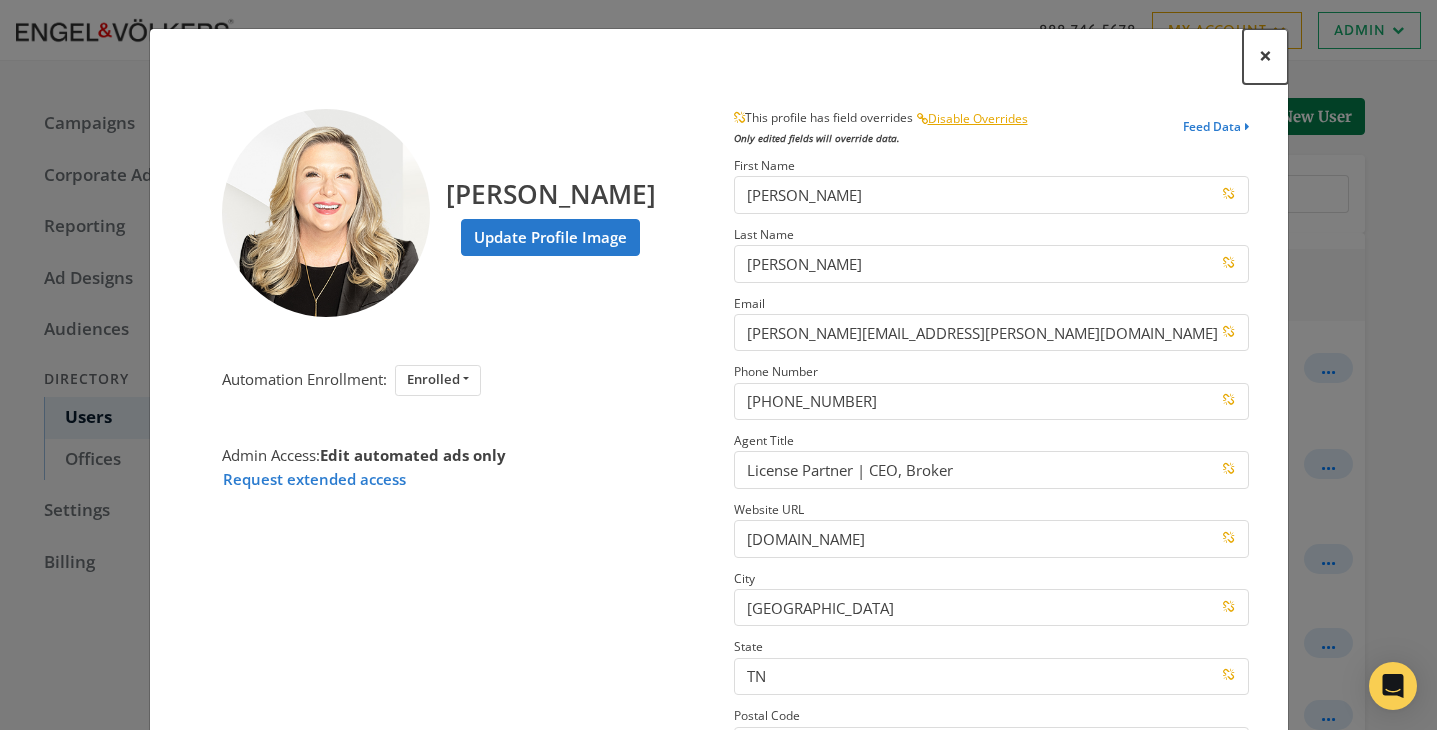 click on "×" at bounding box center (1265, 56) 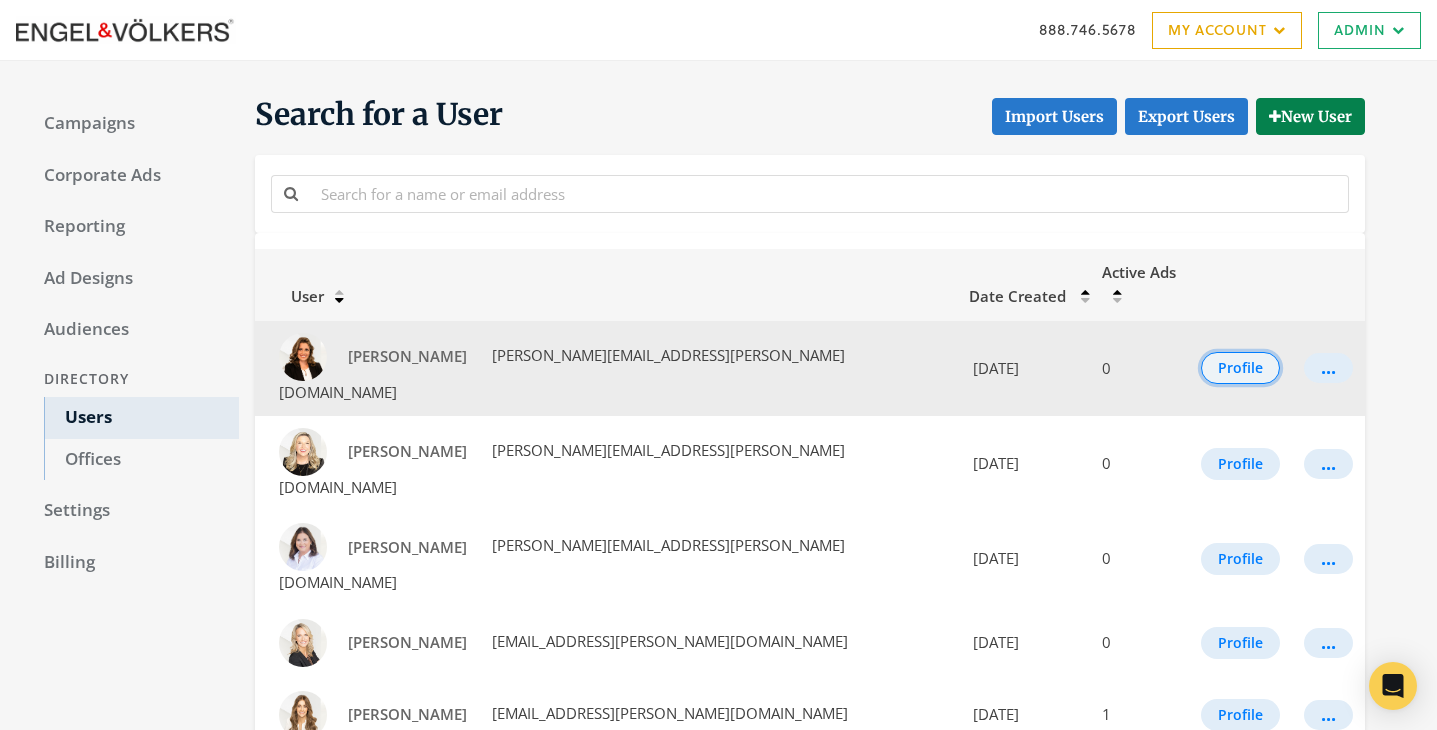 click on "Profile" at bounding box center (1240, 368) 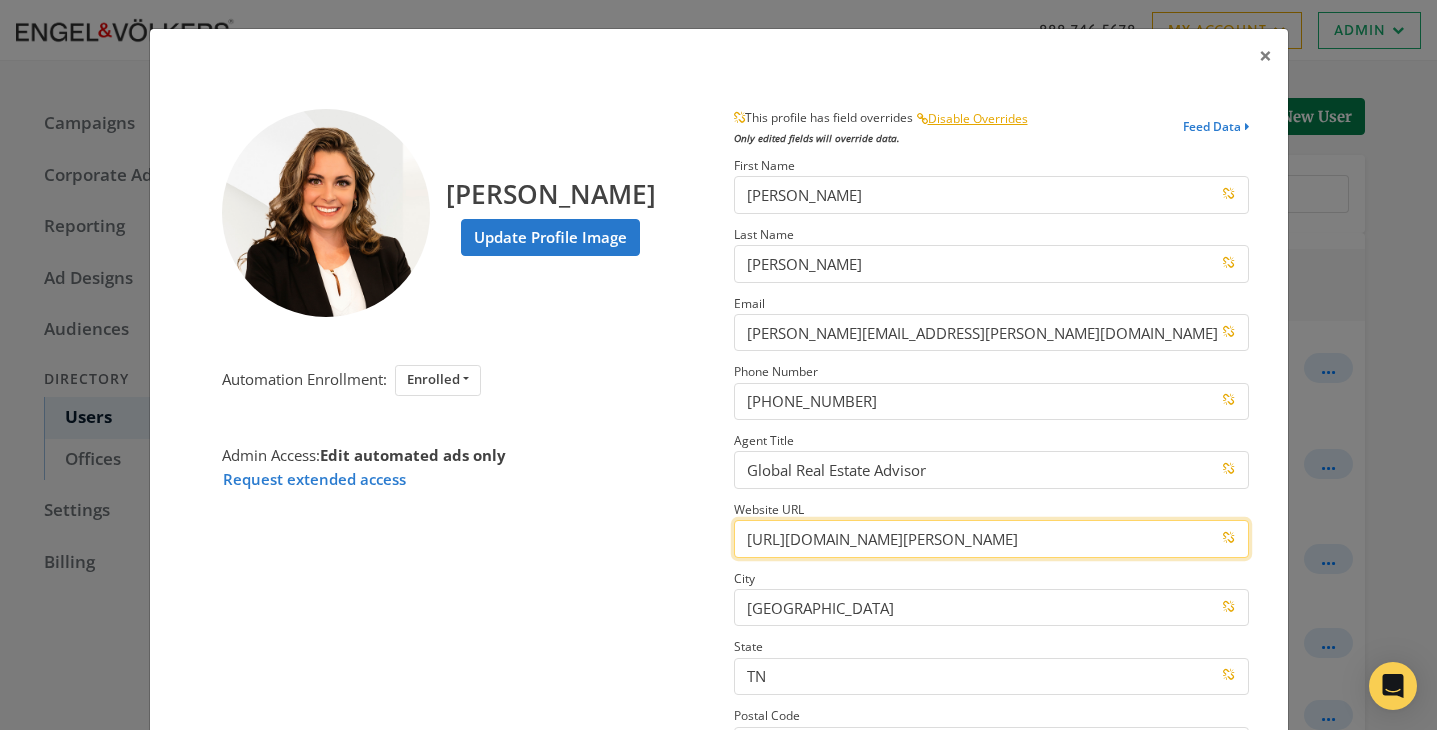 click on "https://knoxville.evrealestate.com/shops/knoxville/our-advisors/cady-shuford/60822078-cf2a-47a7-b0f6-af9a0aae6da8?userId=60822078-cf2a-47a7-b0f6-af9a0aae6da8" at bounding box center [991, 538] 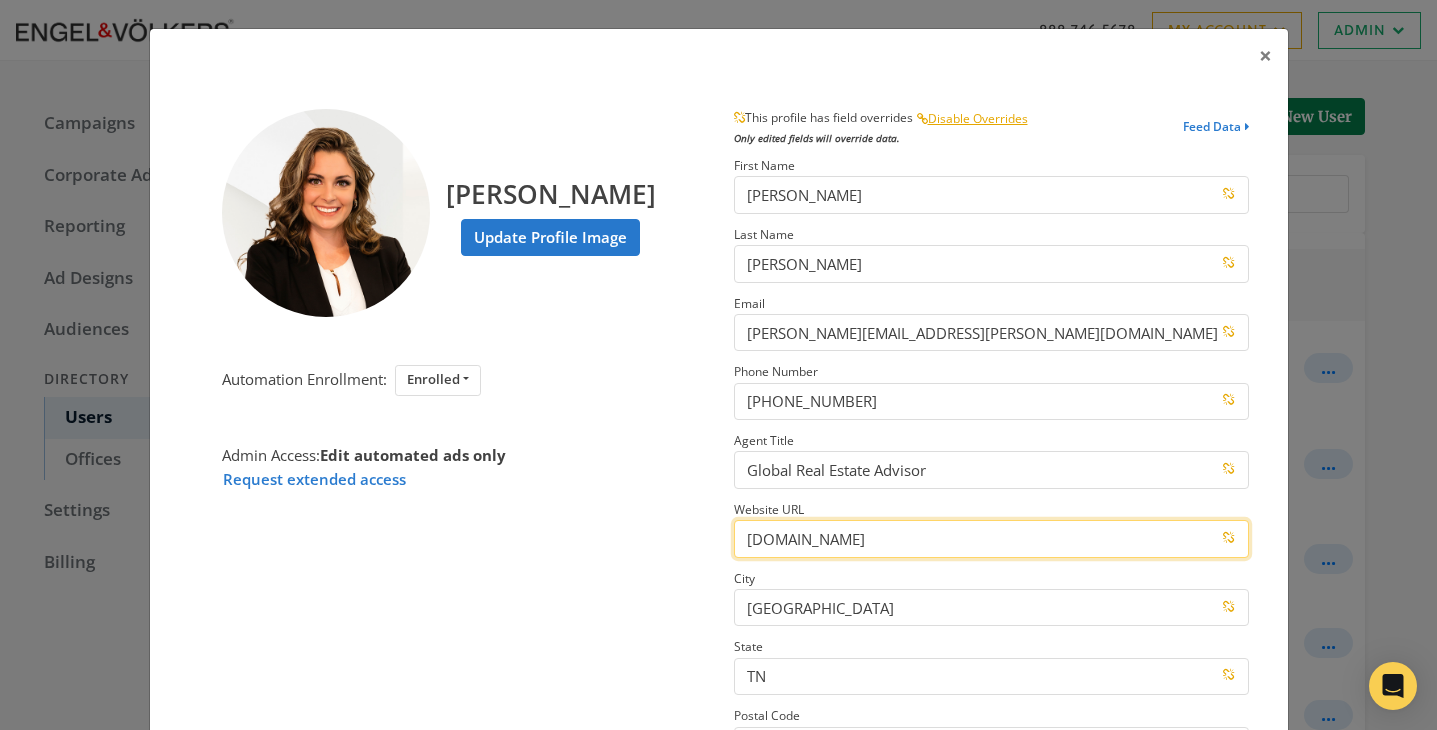 click on "CindyKraus.evrealestate.com" at bounding box center (991, 538) 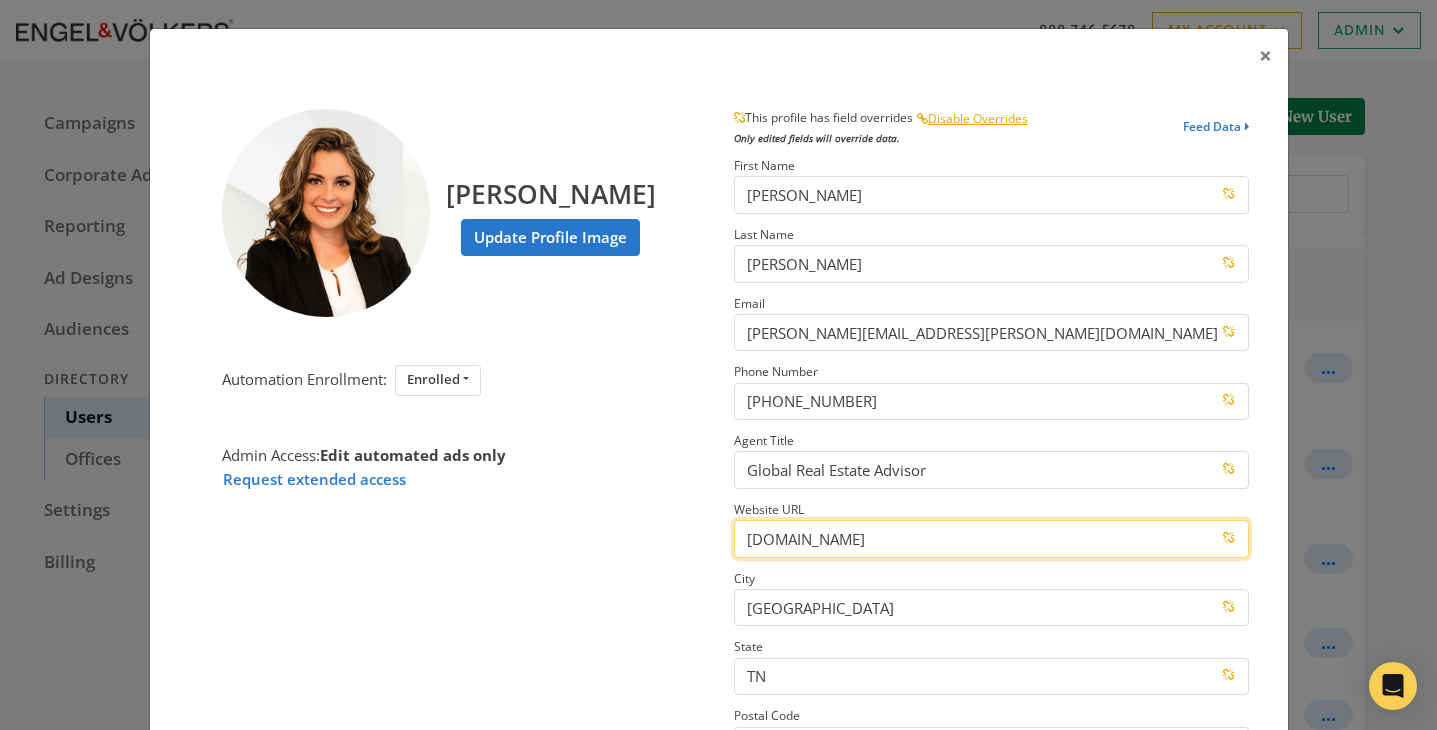 scroll, scrollTop: 286, scrollLeft: 0, axis: vertical 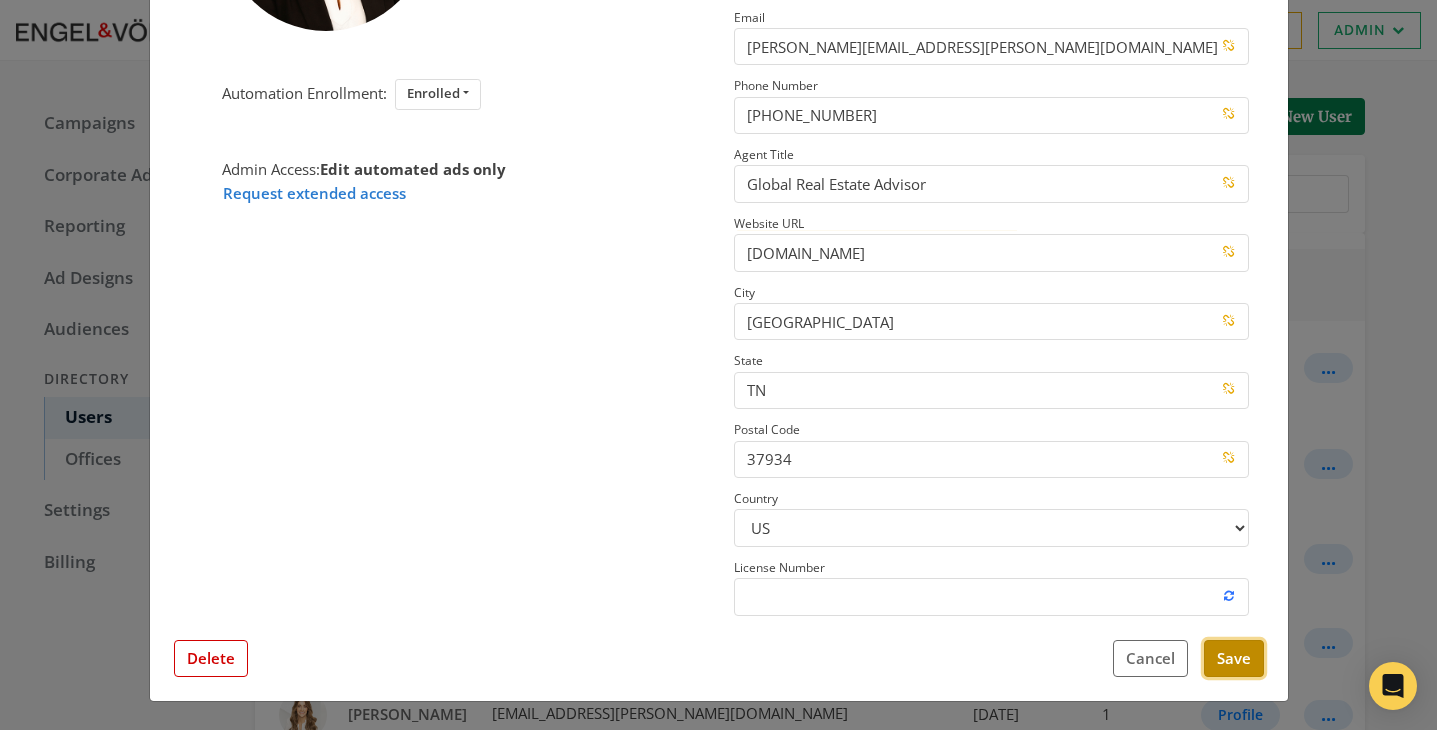 click on "Save" at bounding box center (1234, 658) 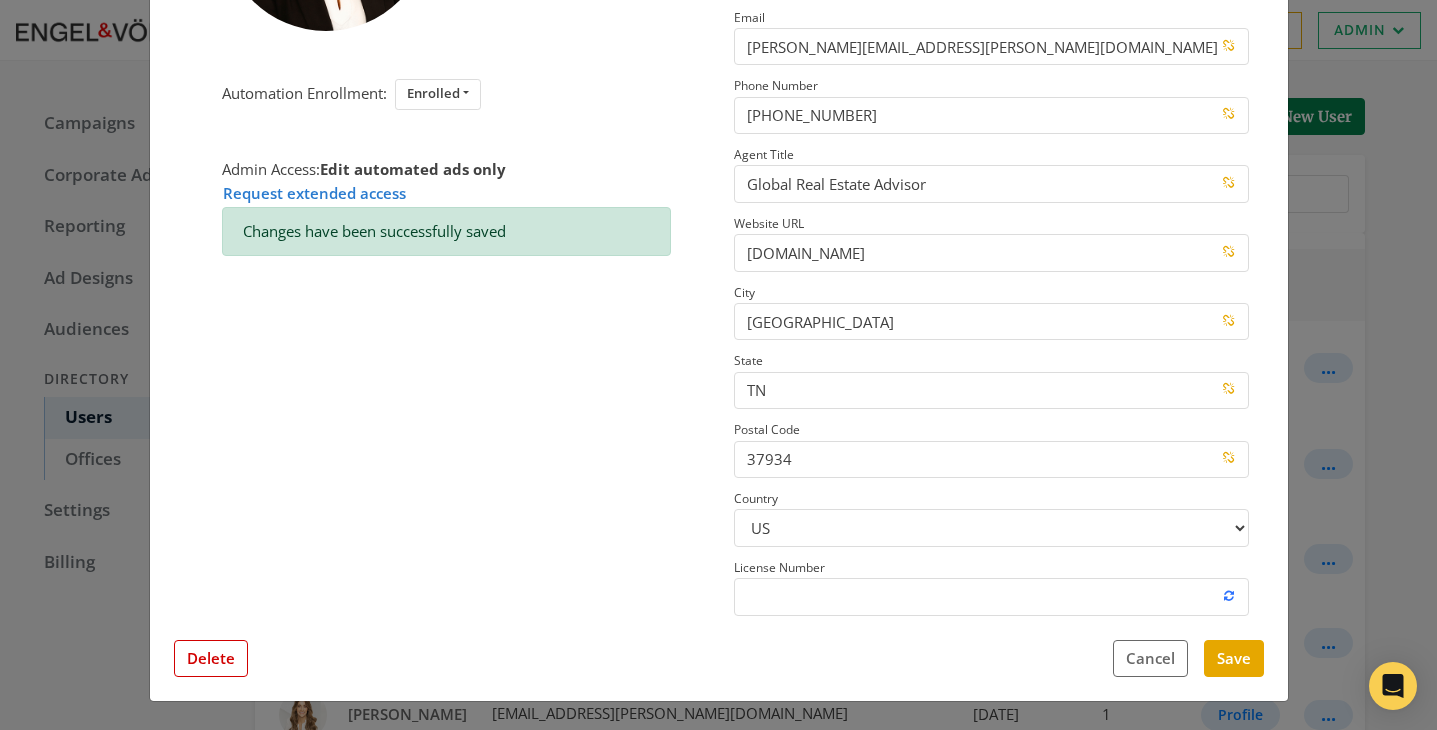 click on "× Cady Shuford Update Profile Image Automation Enrollment:  Enrolled Enrolled Not Enrolled Admin Access:  Edit automated ads only Request extended access Changes have been successfully saved  This profile has field overrides    Disable Overrides Only edited fields will override data. Feed Data  First Name Cady Last Name Shuford Email cady.shuford@evrealestate.com Phone Number +1 (865) 304-3289 Agent Title Global Real Estate Advisor Website URL CadyShuford.evrealestate.com City Knoxville State TN Postal Code 37934 Country US CA License Number Close Feed Data first name:  Cady last name:  Shuford email:  cady.shuford@evrealestate.com phone:  +1 (865) 304-3289 title:  Global Real Estate Advisor website url:  https://knoxville.evrealestate.com/shops/knoxville/our-advisors/cady-shuford/60822078-cf2a-47a7-b0f6-af9a0aae6da8?userId=60822078-cf2a-47a7-b0f6-af9a0aae6da8 city:  Knoxville state:  TN postal code:  37934 country:  US license number:  -- null -- photo URL:  Delete Cancel Save" at bounding box center [718, 365] 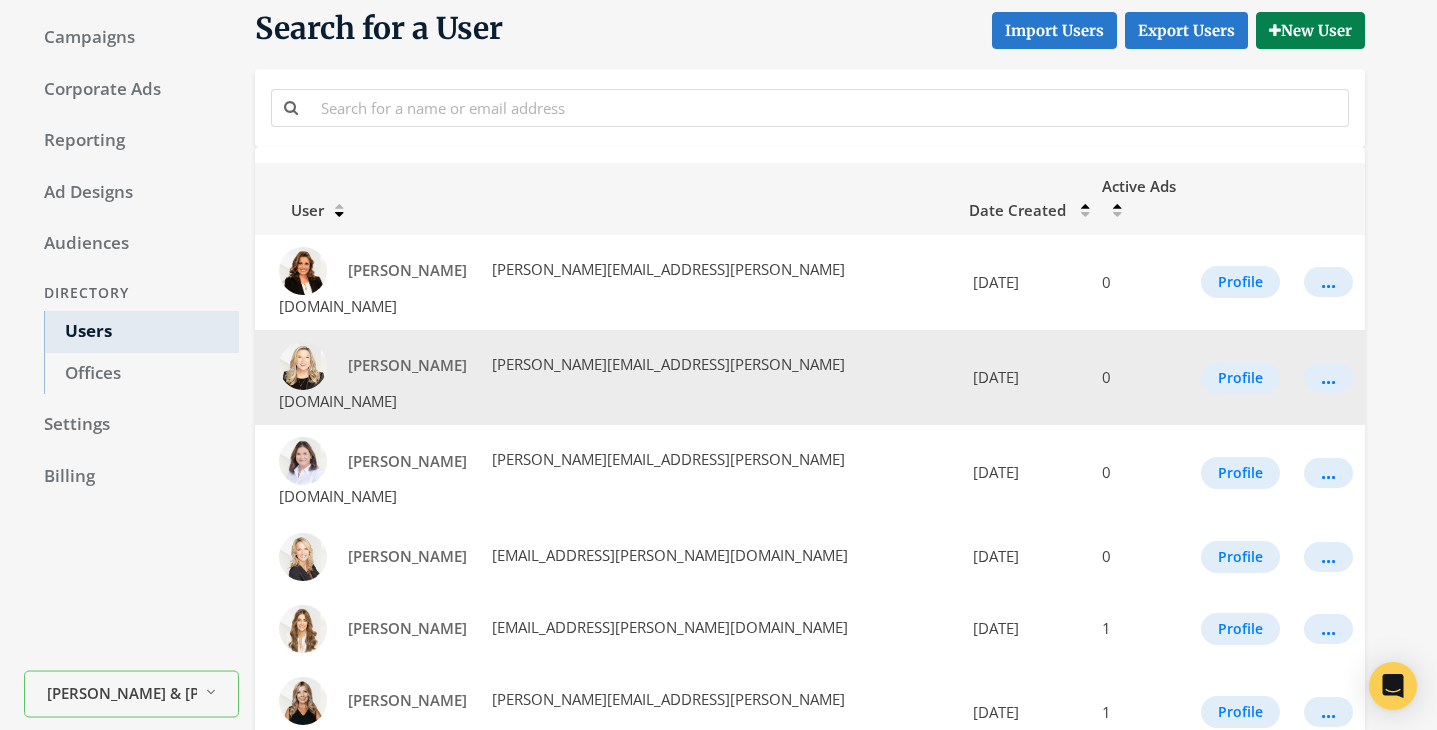 scroll, scrollTop: 106, scrollLeft: 0, axis: vertical 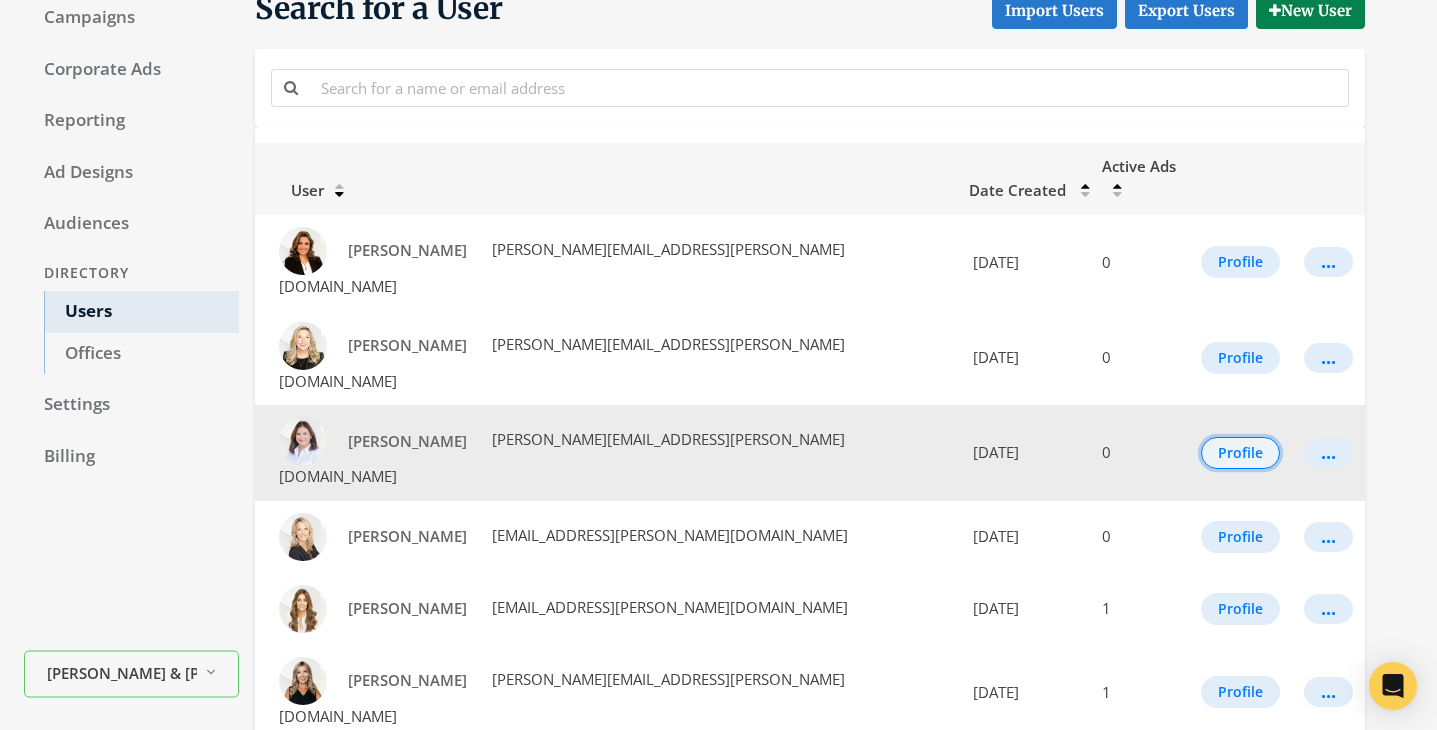 click on "Profile" at bounding box center (1240, 453) 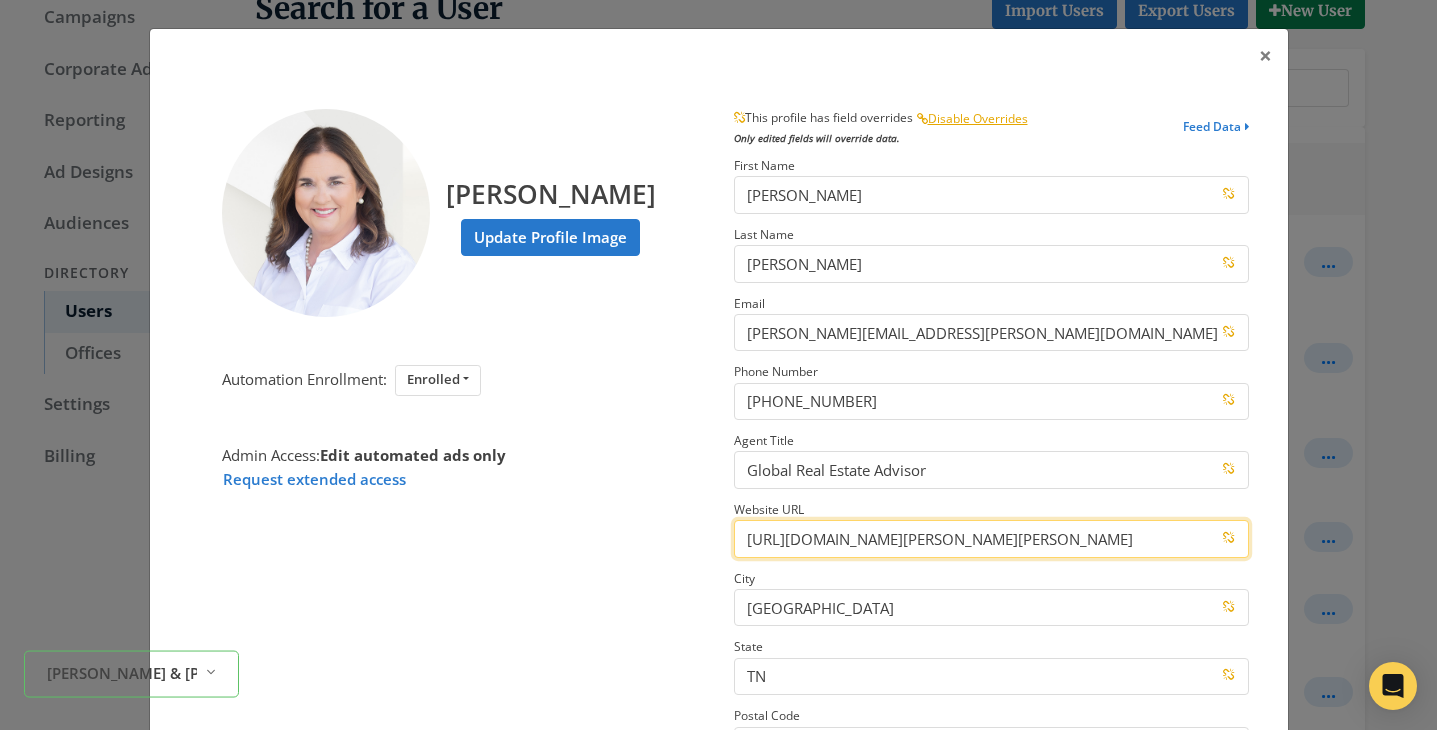 click on "https://knoxville.evrealestate.com/shops/knoxville/our-advisors/kathy%20lee-wuethrich/07a75f7c-31ff-4b2c-83a4-907392d265be?userId=dd93ffc8-8fee-483d-966d-f29deca27093" at bounding box center (991, 538) 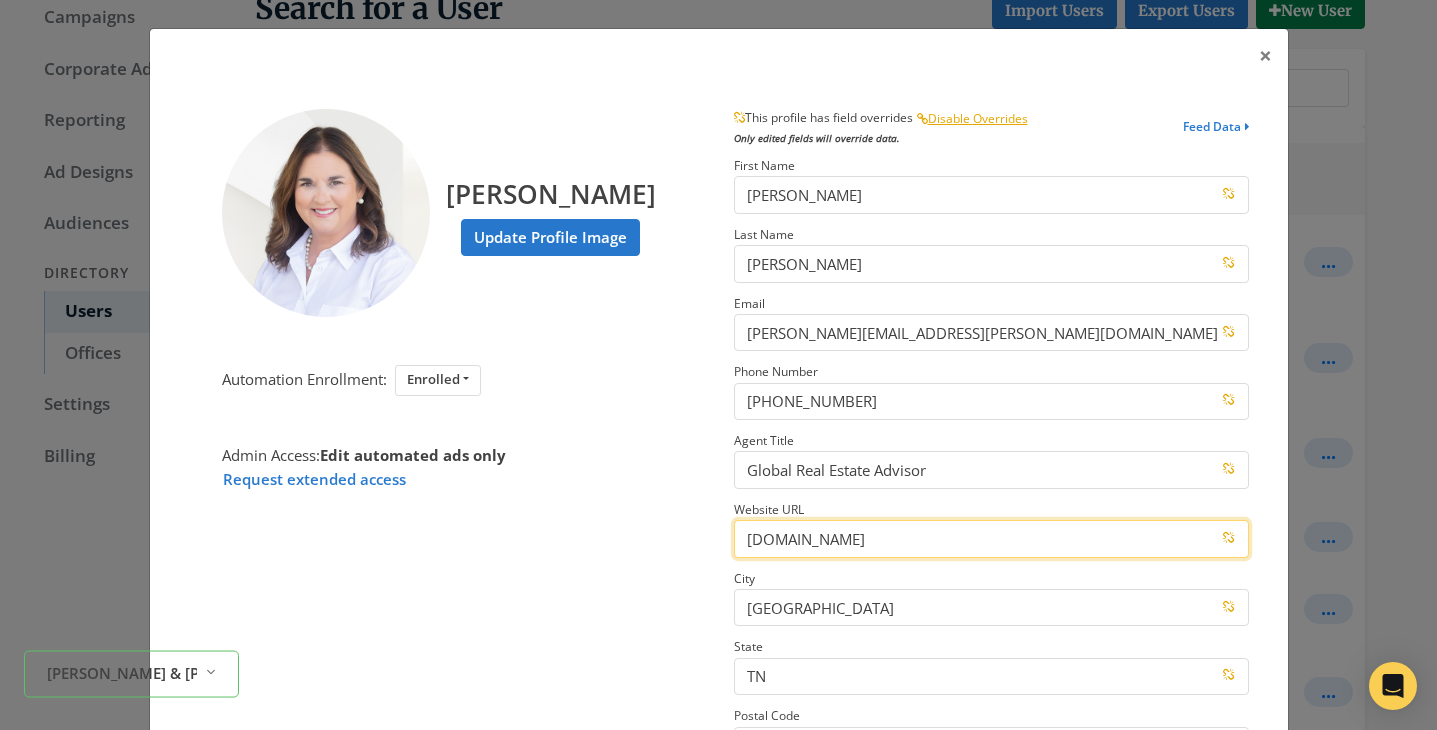 drag, startPoint x: 837, startPoint y: 540, endPoint x: 690, endPoint y: 532, distance: 147.21753 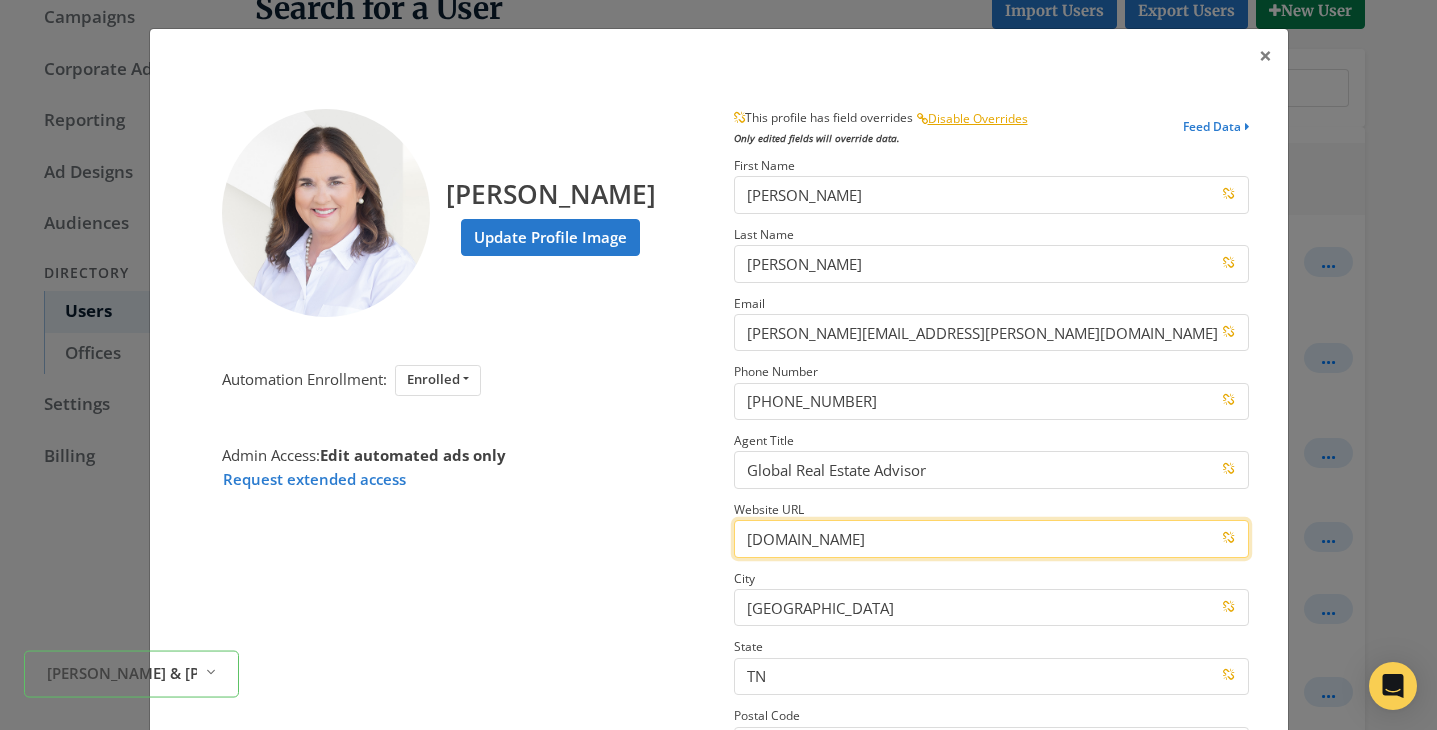 scroll, scrollTop: 286, scrollLeft: 0, axis: vertical 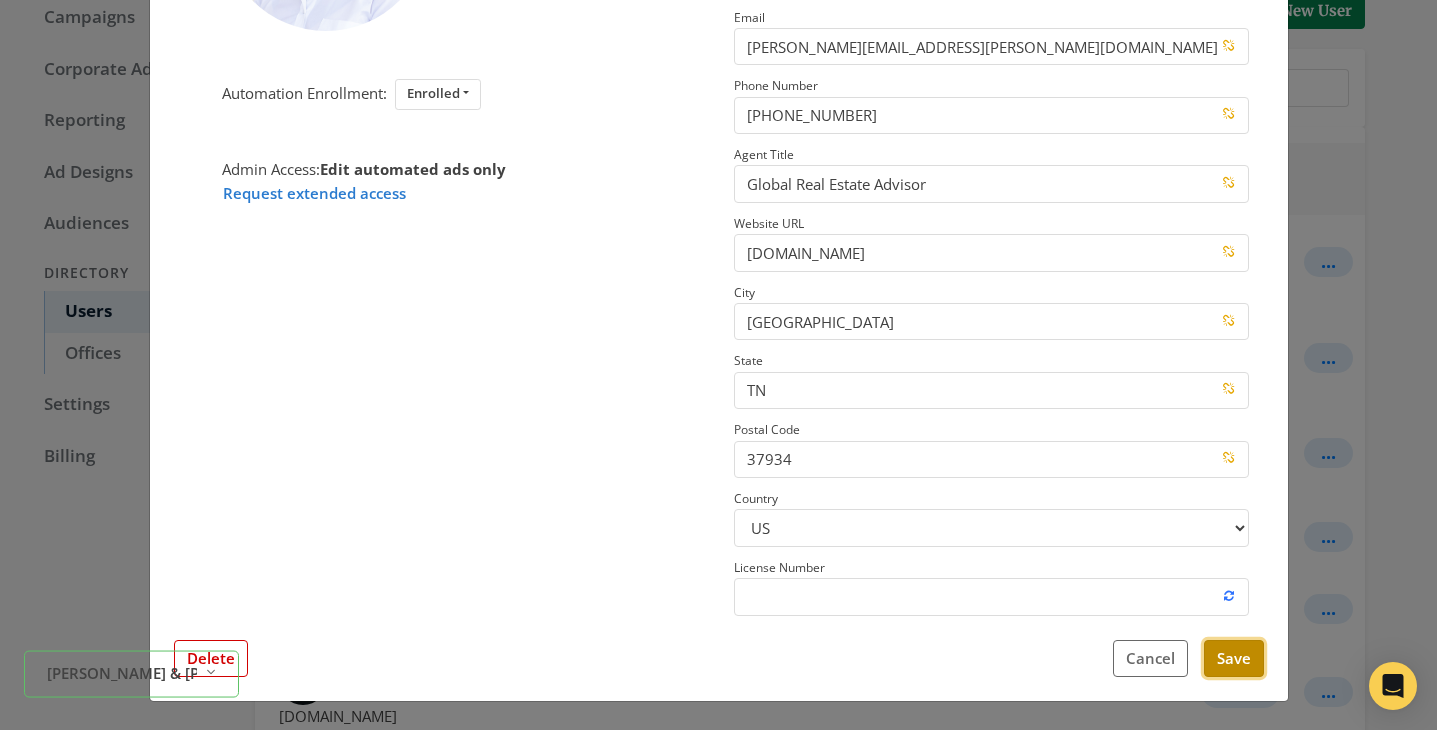 click on "Save" at bounding box center [1234, 658] 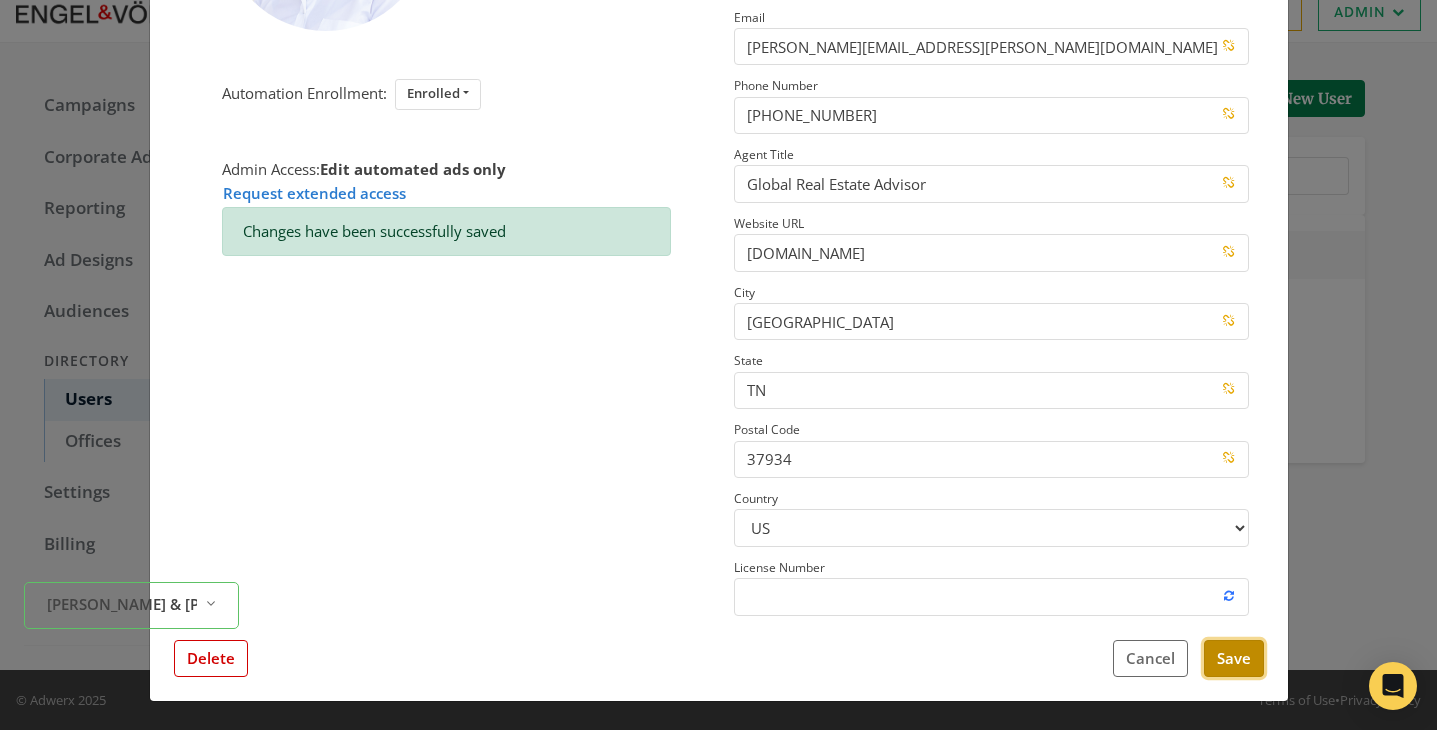 scroll, scrollTop: 106, scrollLeft: 0, axis: vertical 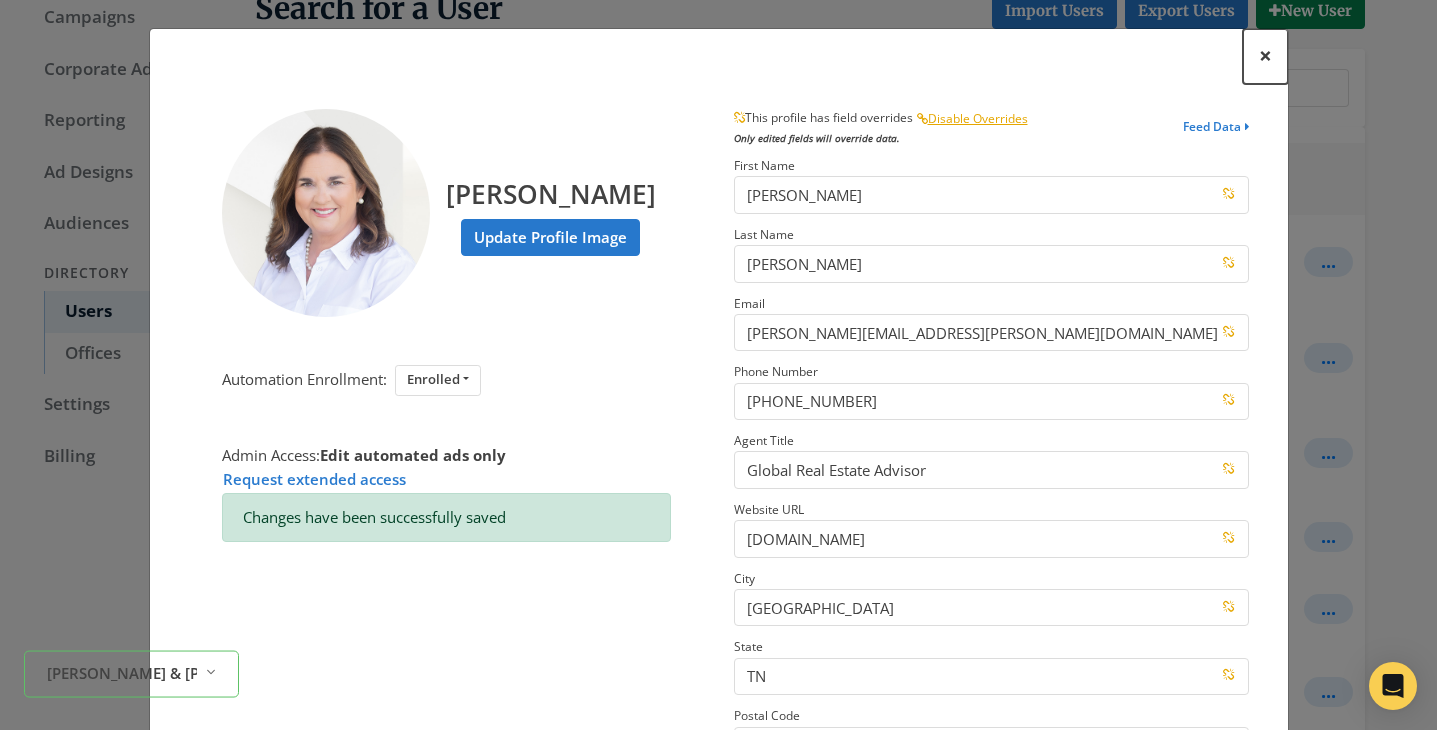 click on "×" at bounding box center [1265, 55] 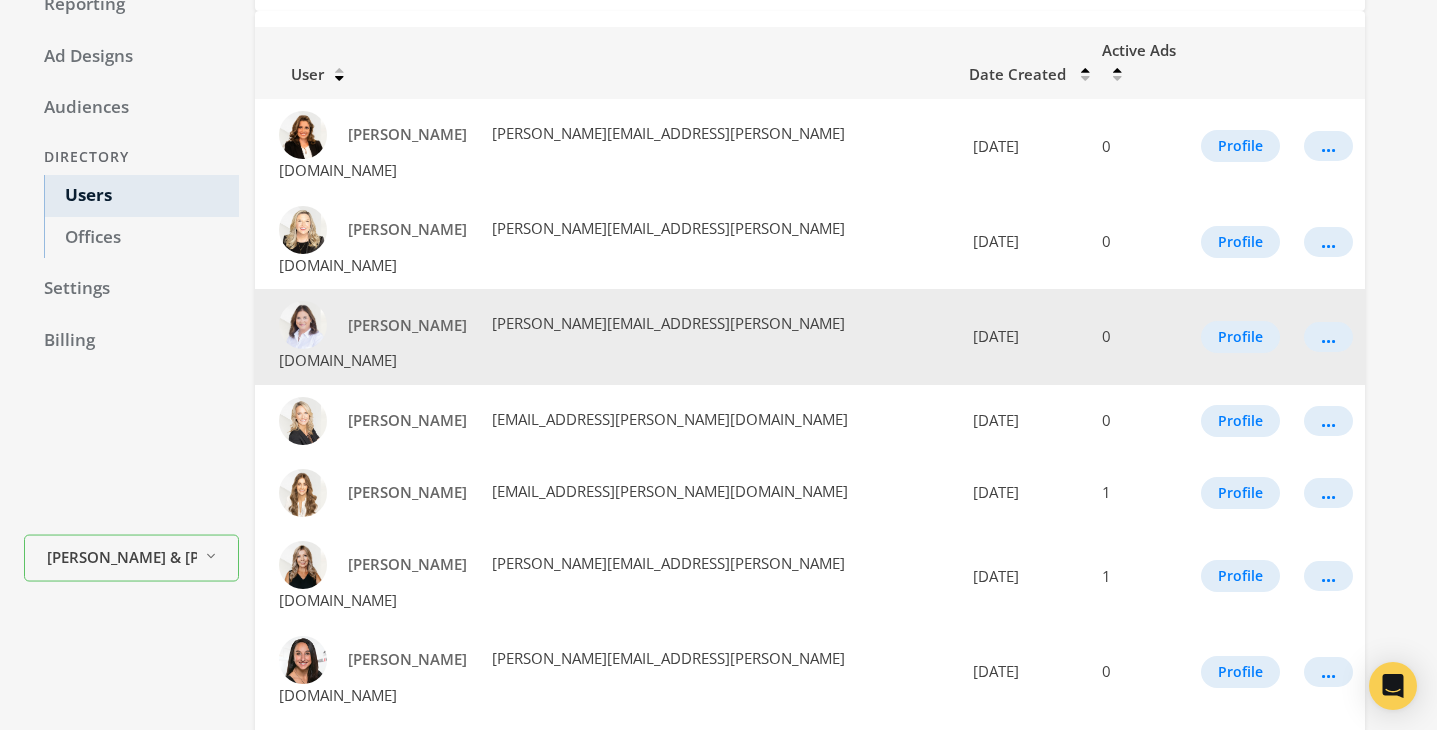 scroll, scrollTop: 227, scrollLeft: 0, axis: vertical 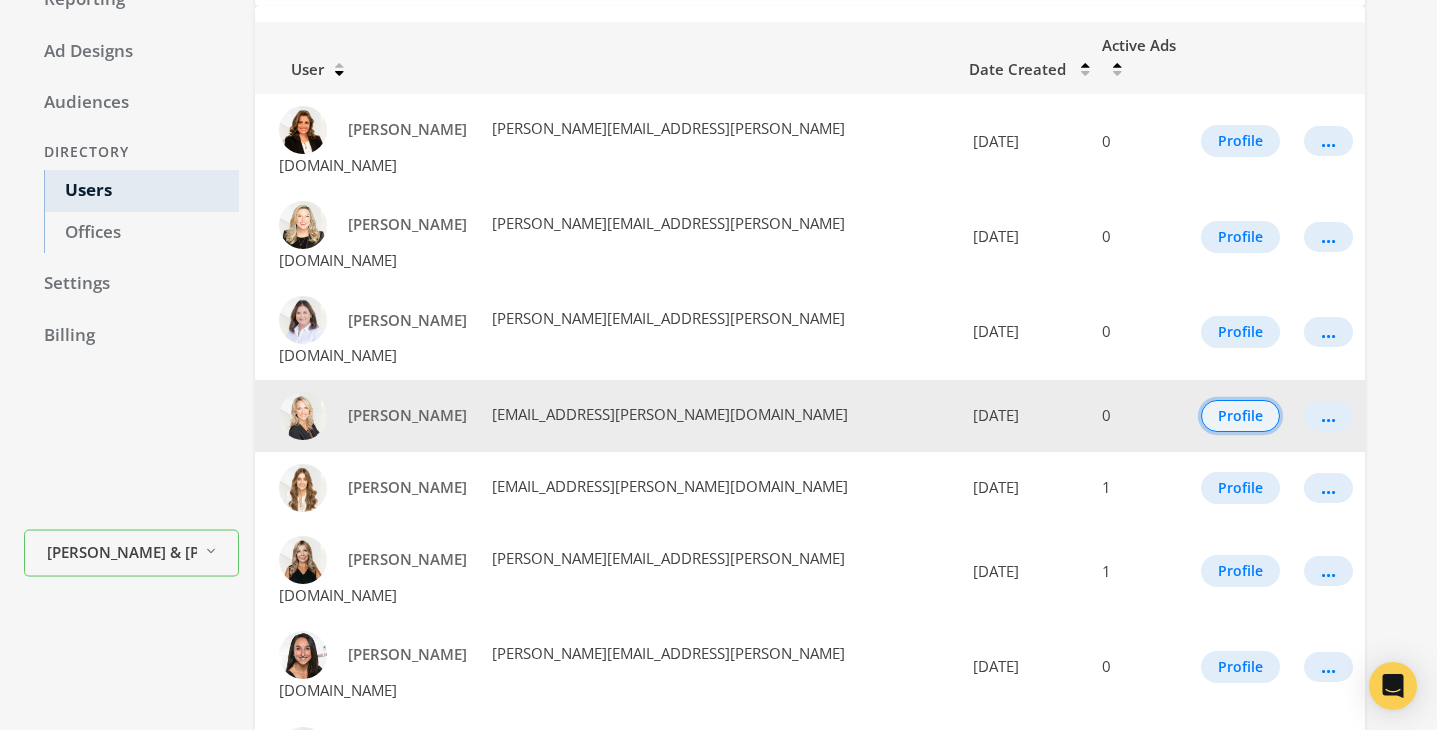 click on "Profile" at bounding box center (1240, 416) 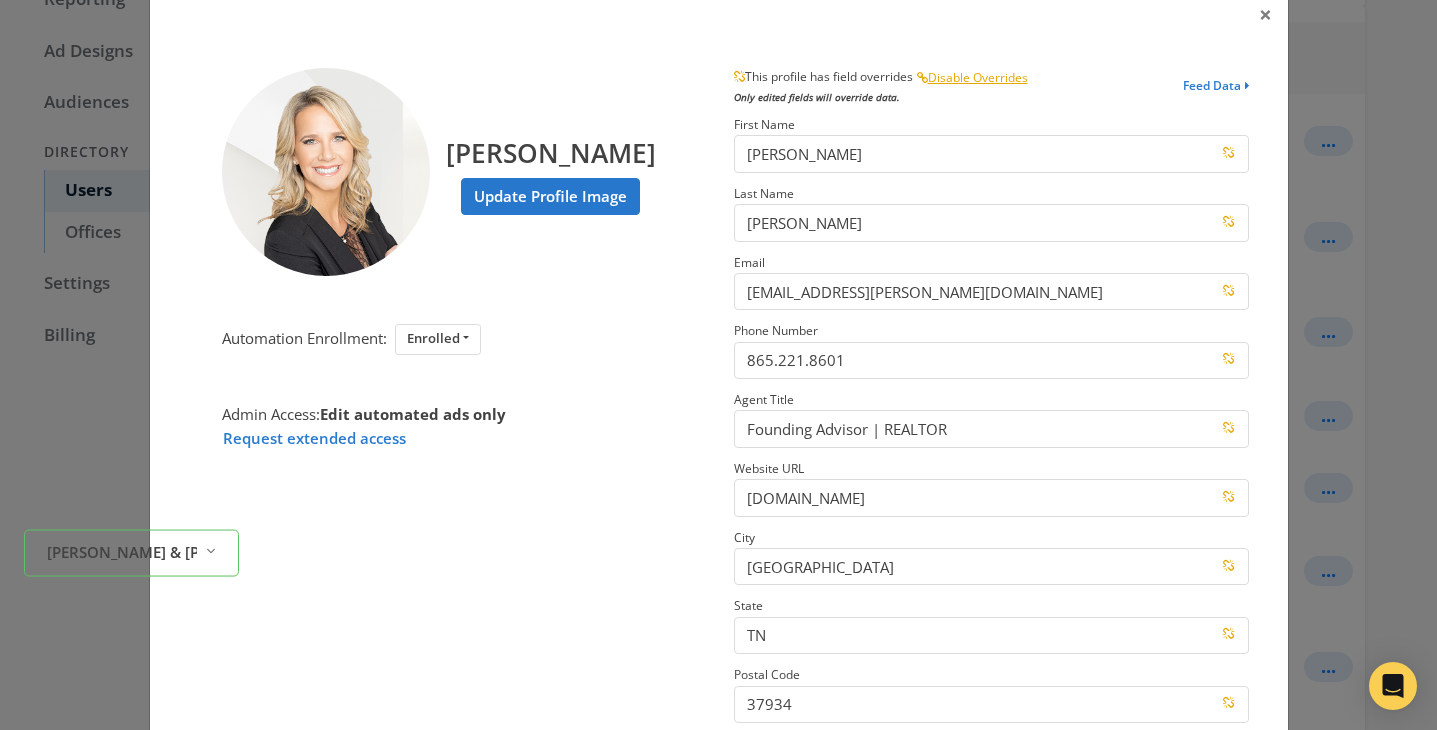 scroll, scrollTop: 0, scrollLeft: 0, axis: both 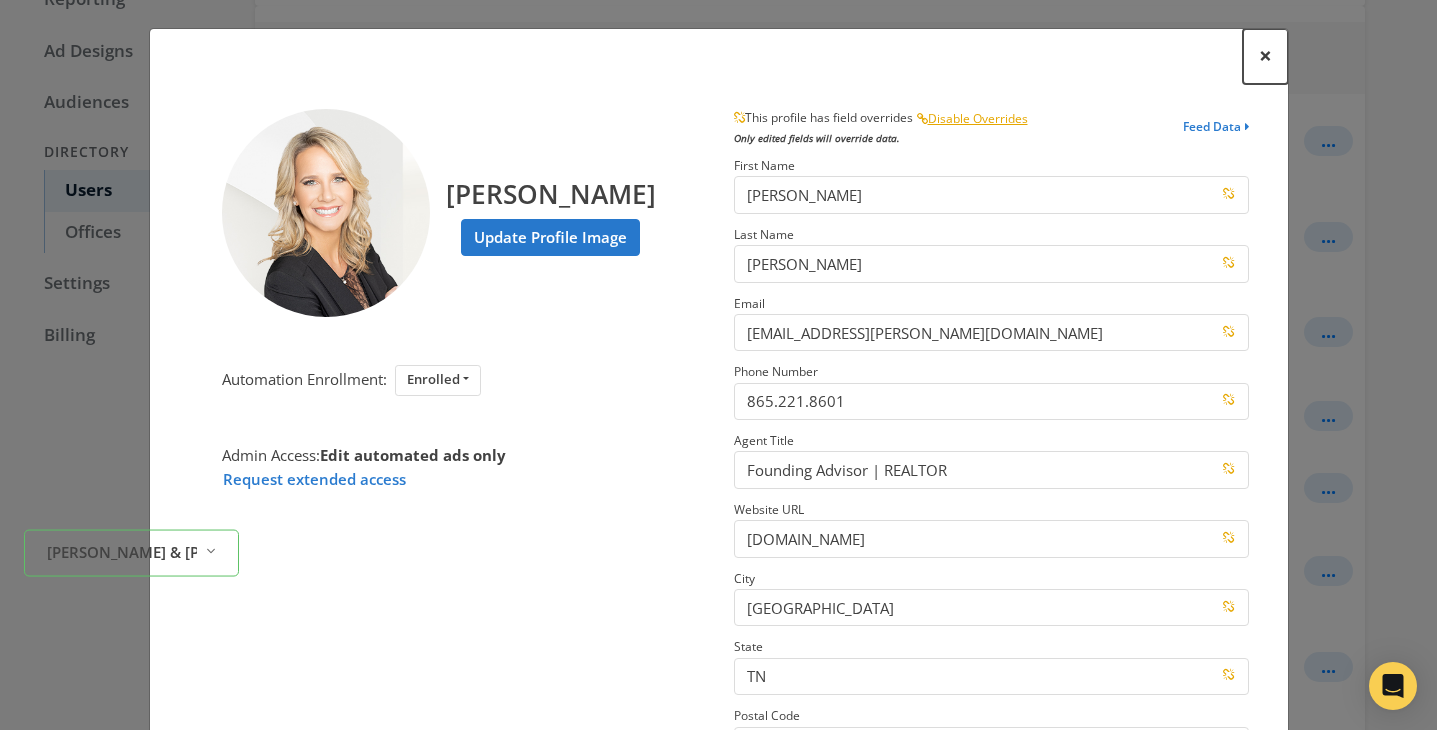 click on "×" at bounding box center (1265, 56) 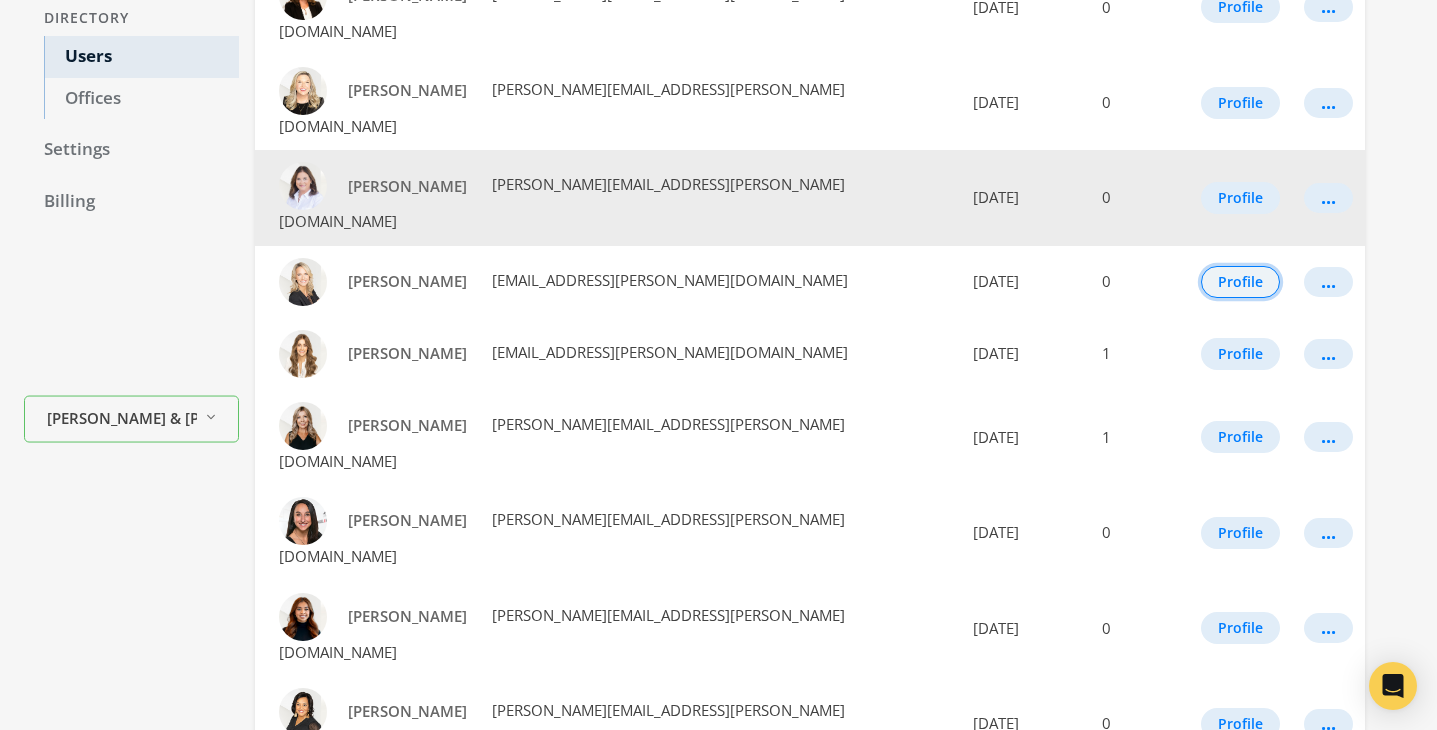 scroll, scrollTop: 369, scrollLeft: 0, axis: vertical 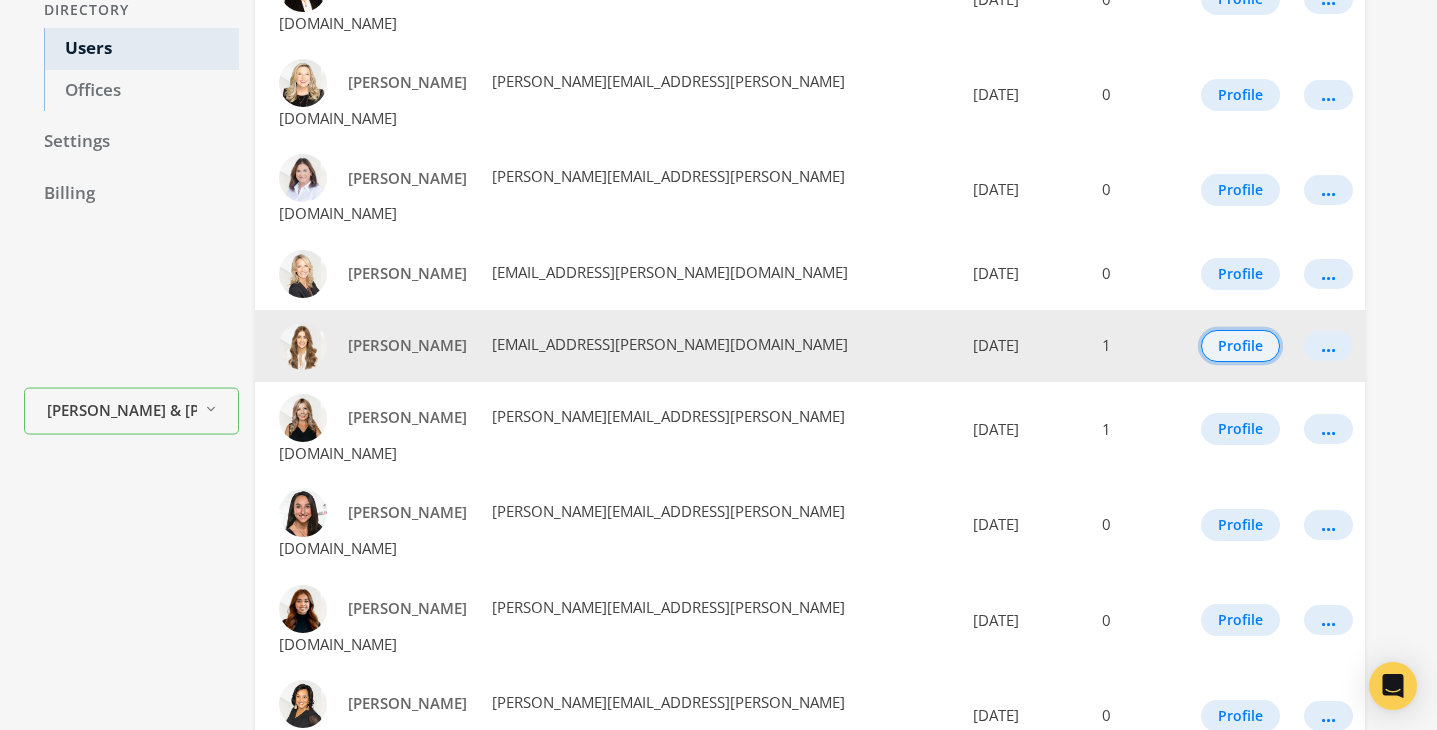 click on "Profile" at bounding box center [1240, 346] 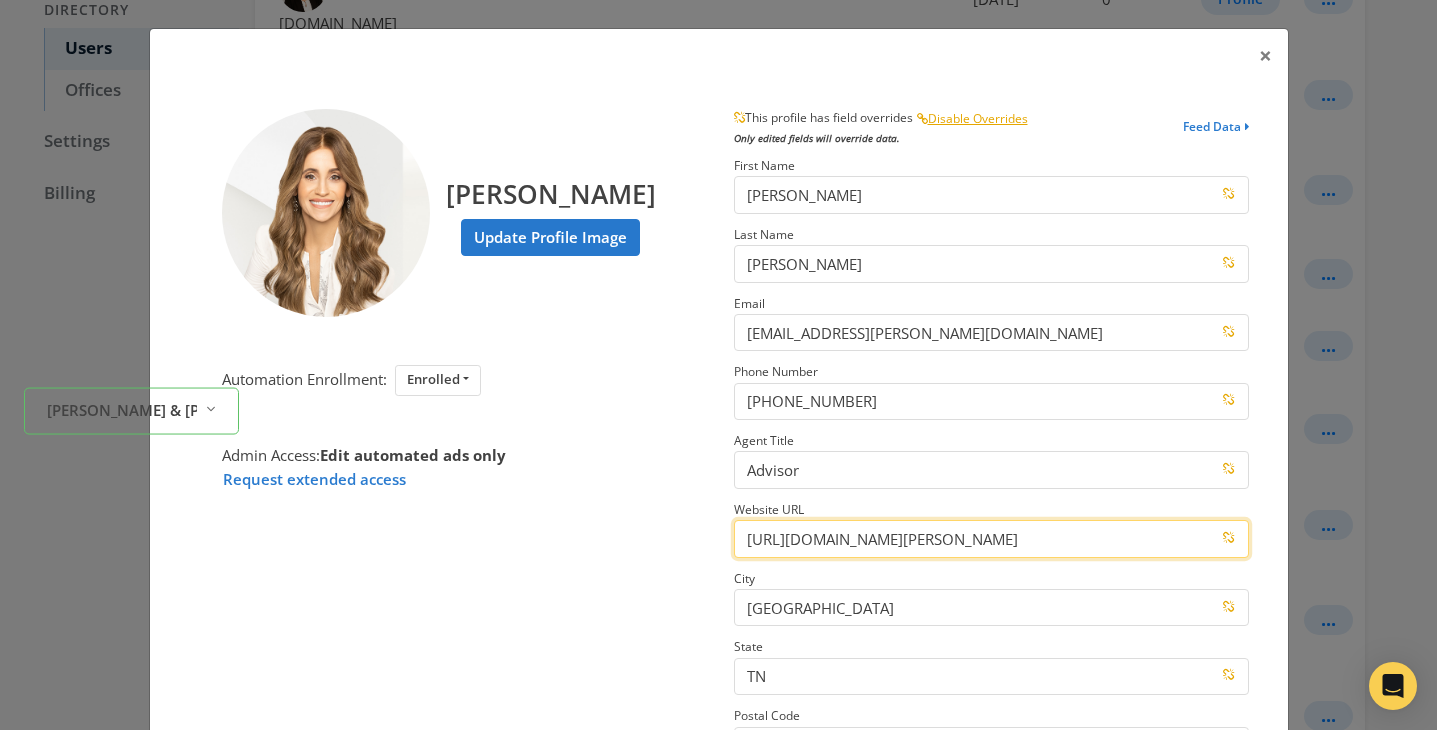 click on "https://knoxville.evrealestate.com/shops/knoxville/our-advisors/lara-conrad/0db91a4c-71d7-4c32-acb2-a55029432e35?userId=0db91a4c-71d7-4c32-acb2-a55029432e35" at bounding box center (991, 538) 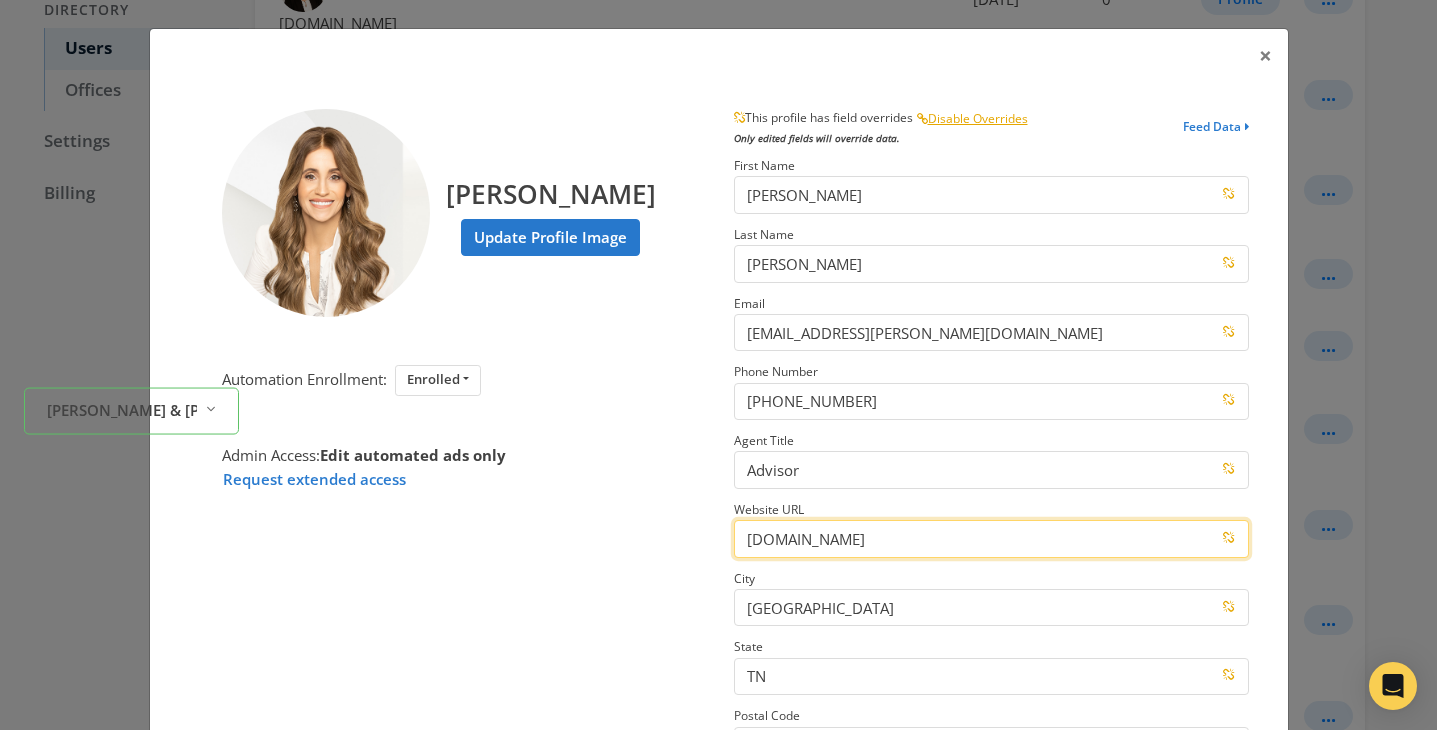 drag, startPoint x: 881, startPoint y: 543, endPoint x: 649, endPoint y: 543, distance: 232 